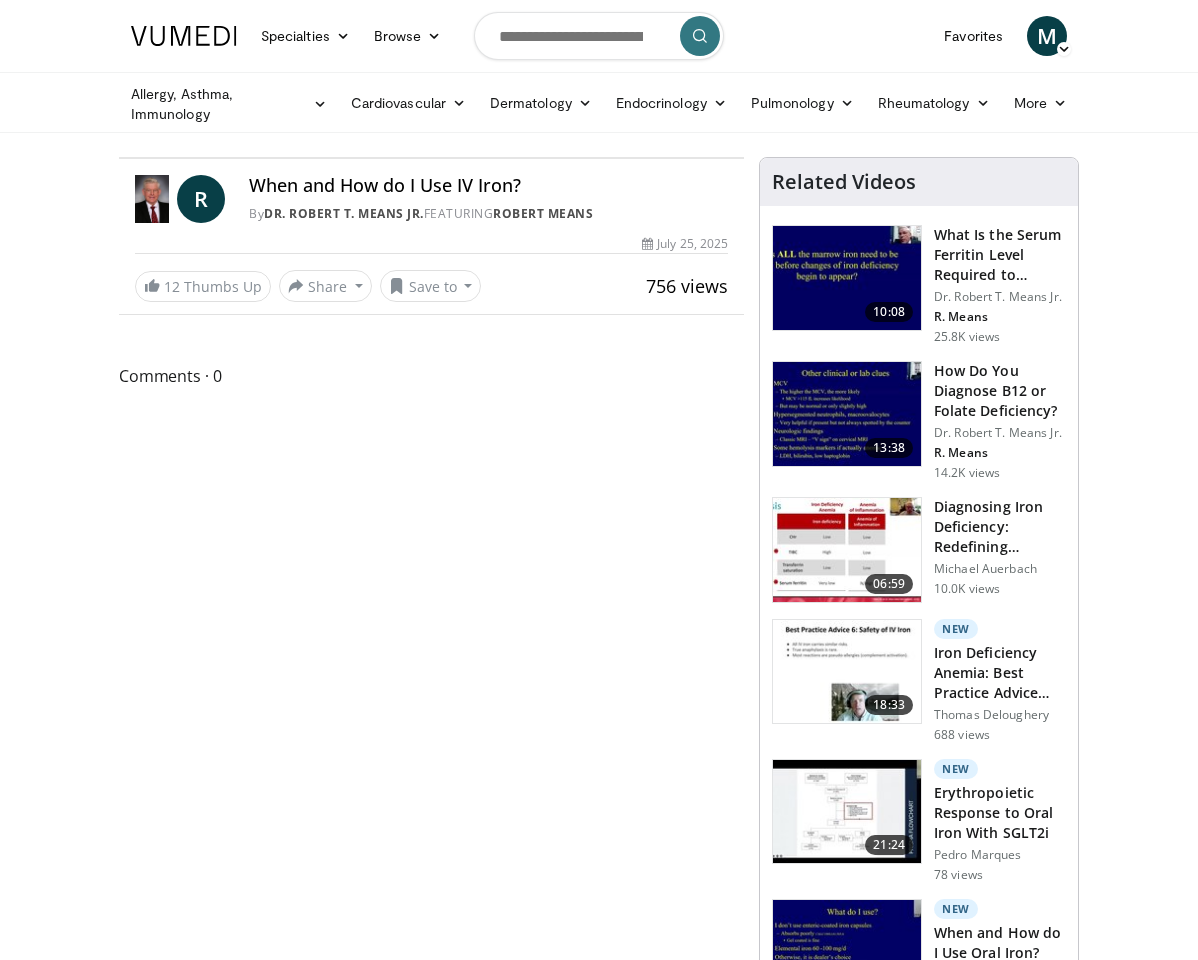 scroll, scrollTop: 0, scrollLeft: 0, axis: both 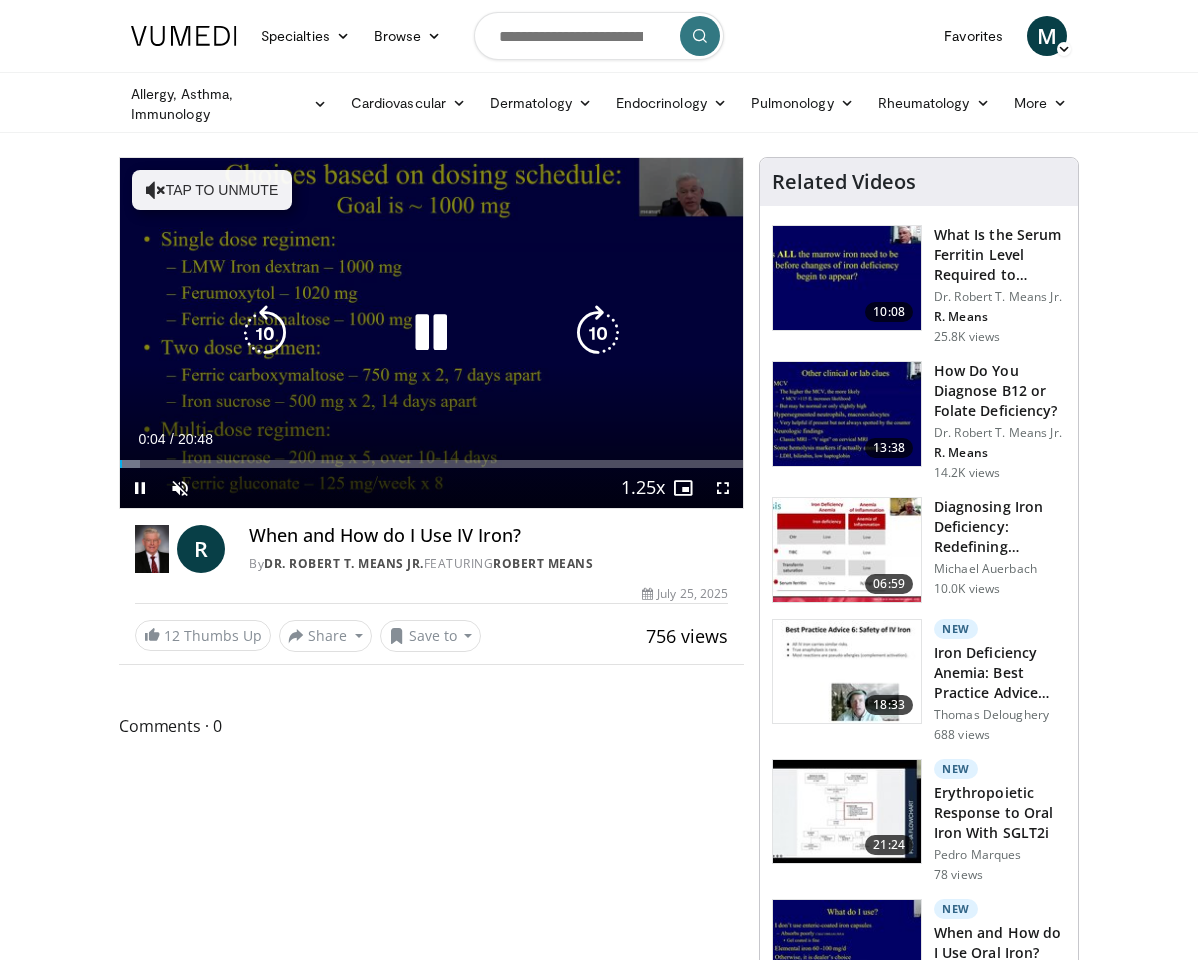 click on "Tap to unmute" at bounding box center [212, 190] 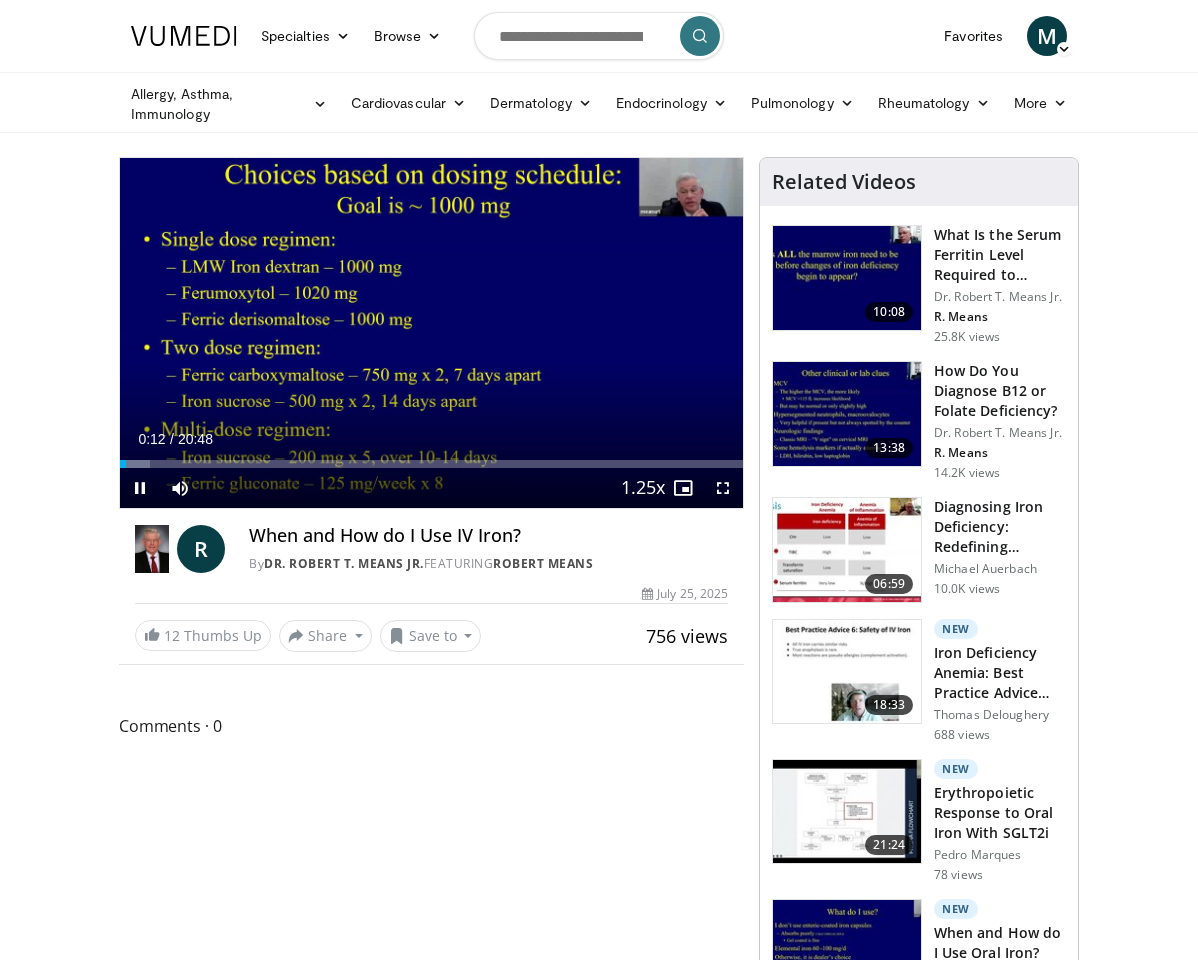 click on "**********" at bounding box center (431, 333) 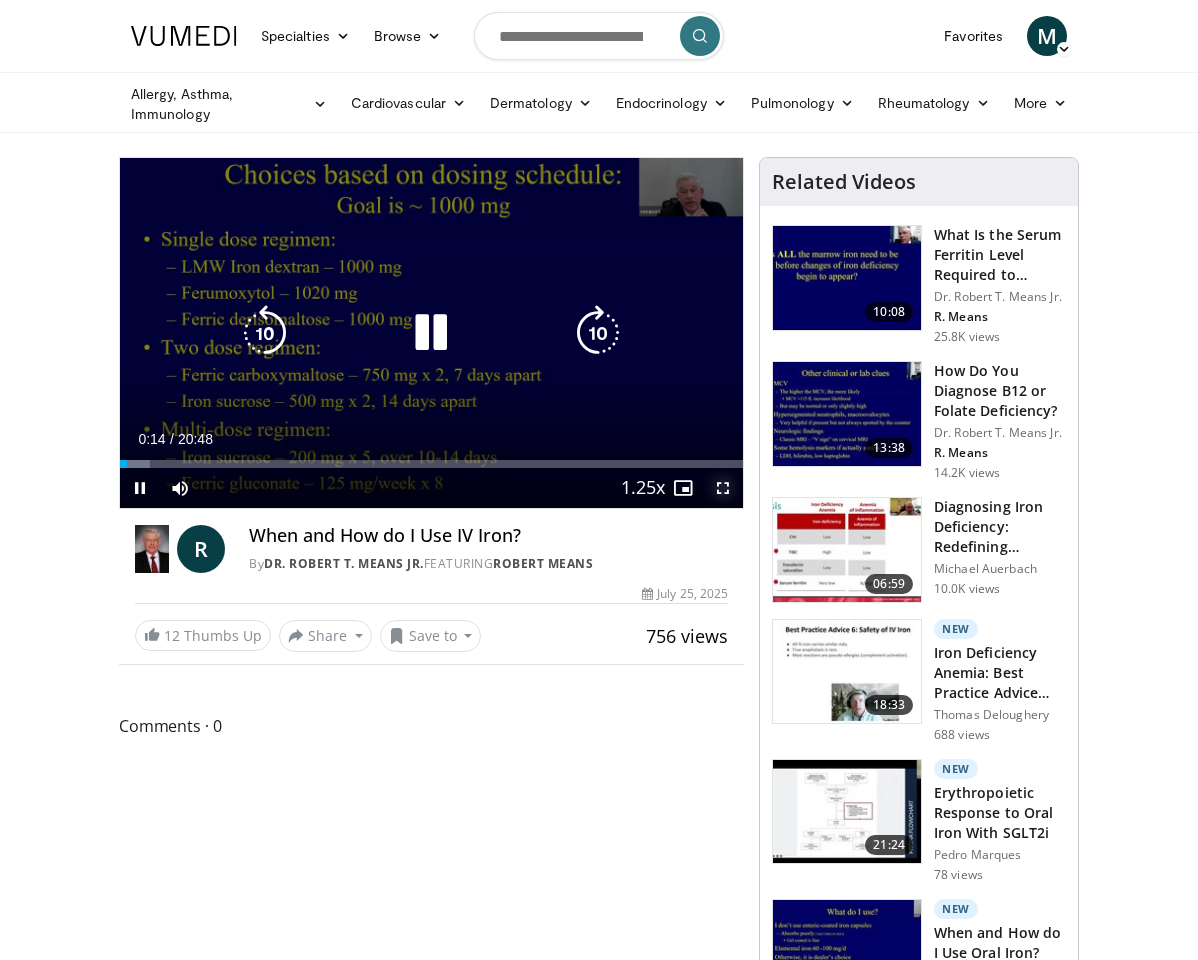 click at bounding box center (723, 488) 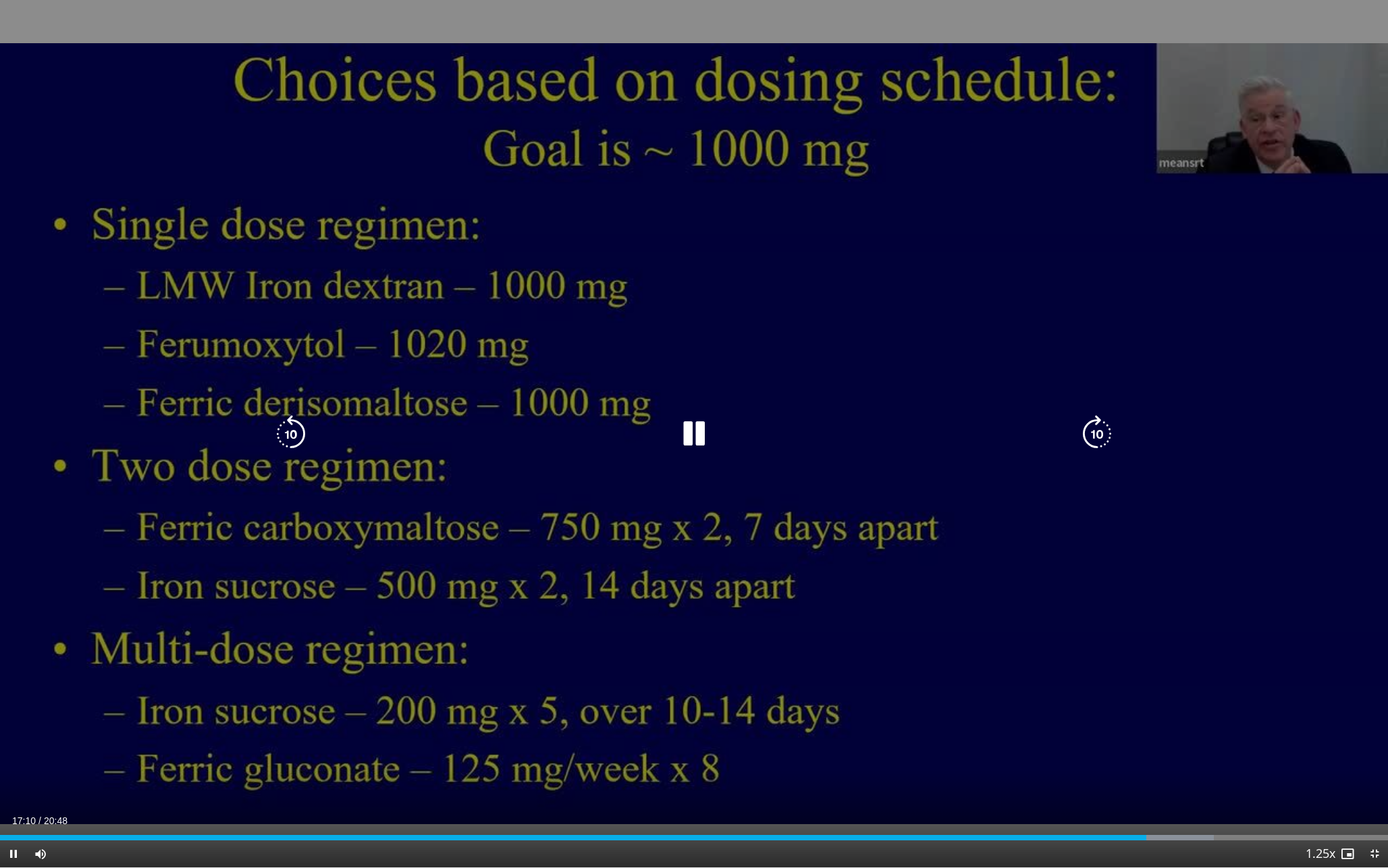 click at bounding box center [1097, 434] 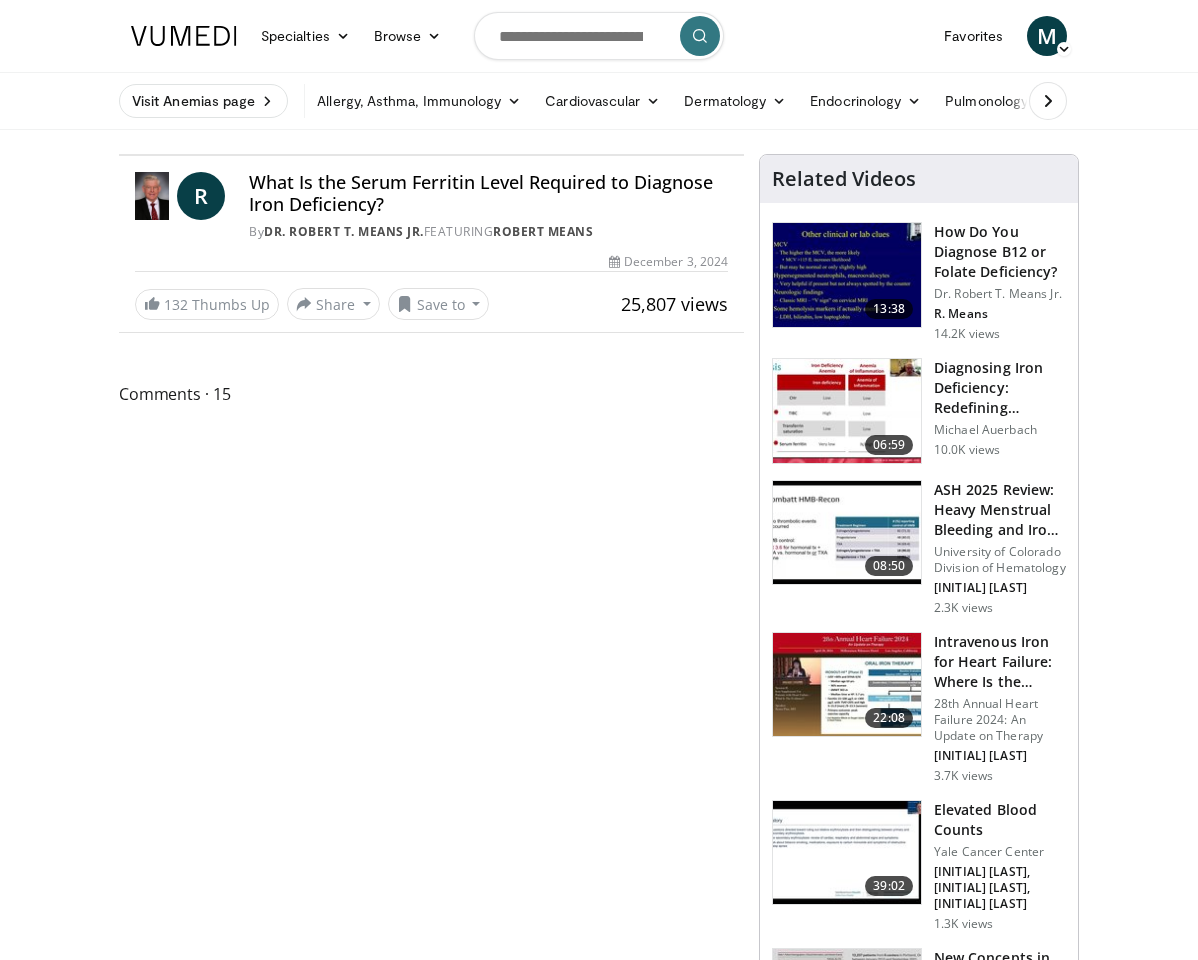 scroll, scrollTop: 0, scrollLeft: 0, axis: both 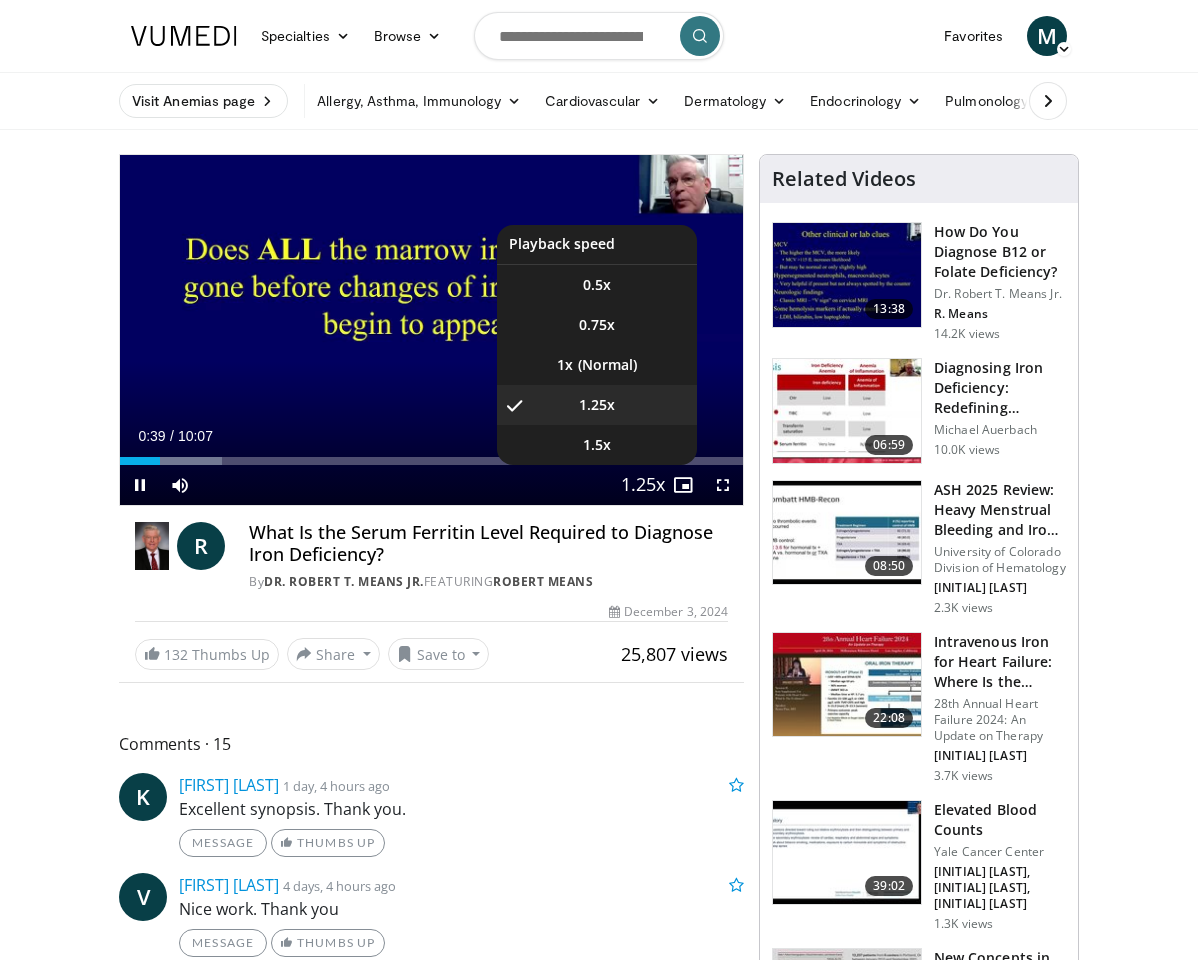 click on "Playback Rate" at bounding box center [643, 485] 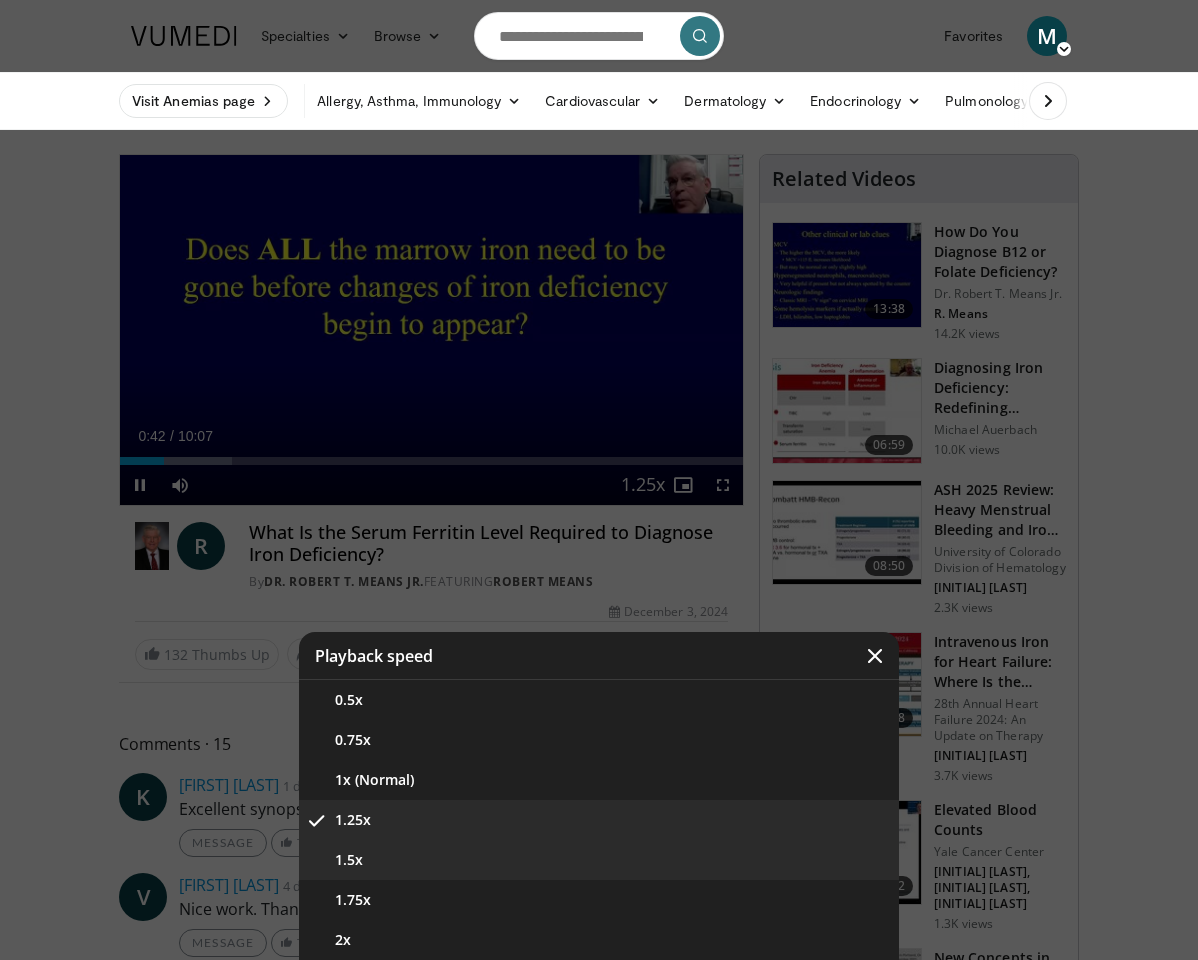 click on "1.5x" at bounding box center (599, 860) 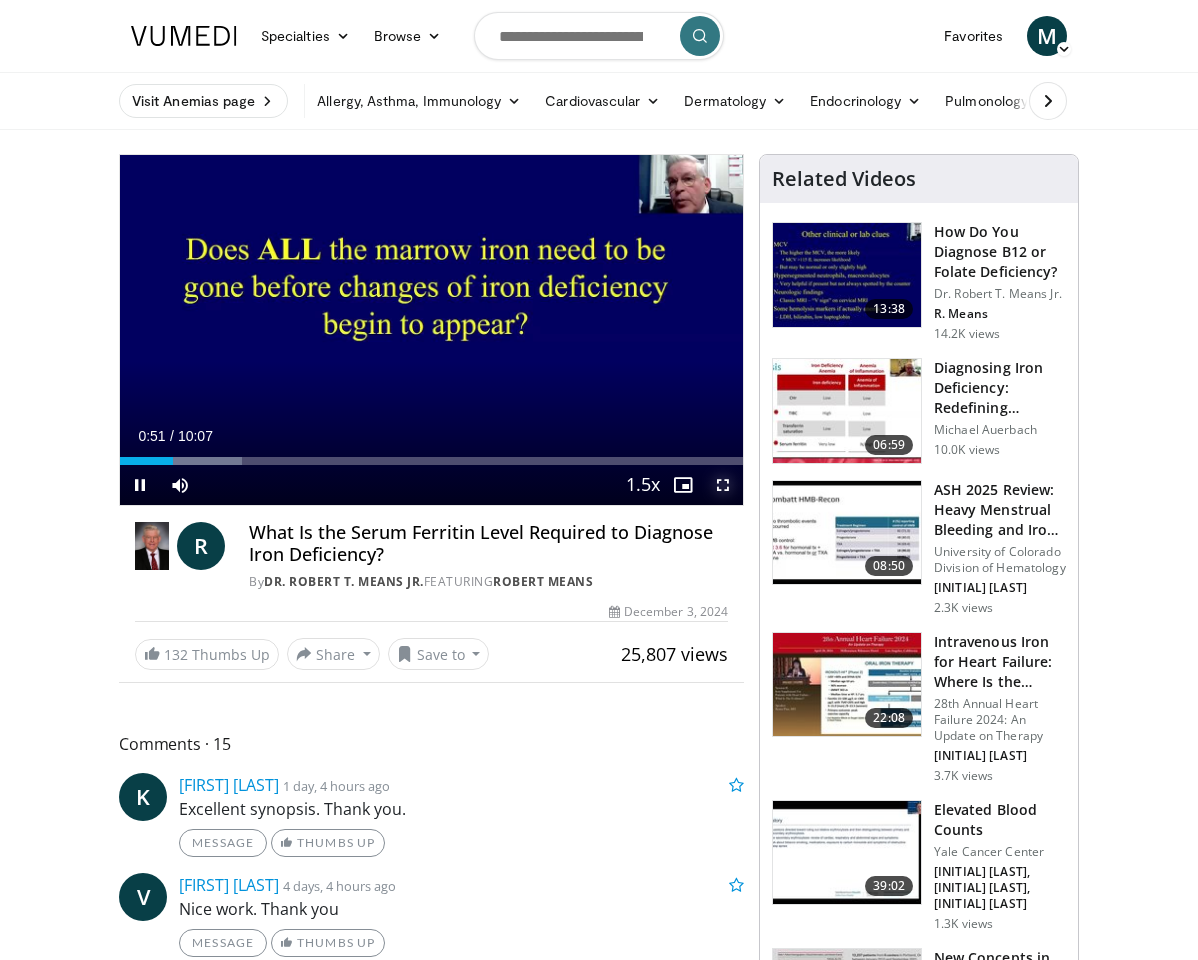 click at bounding box center [723, 485] 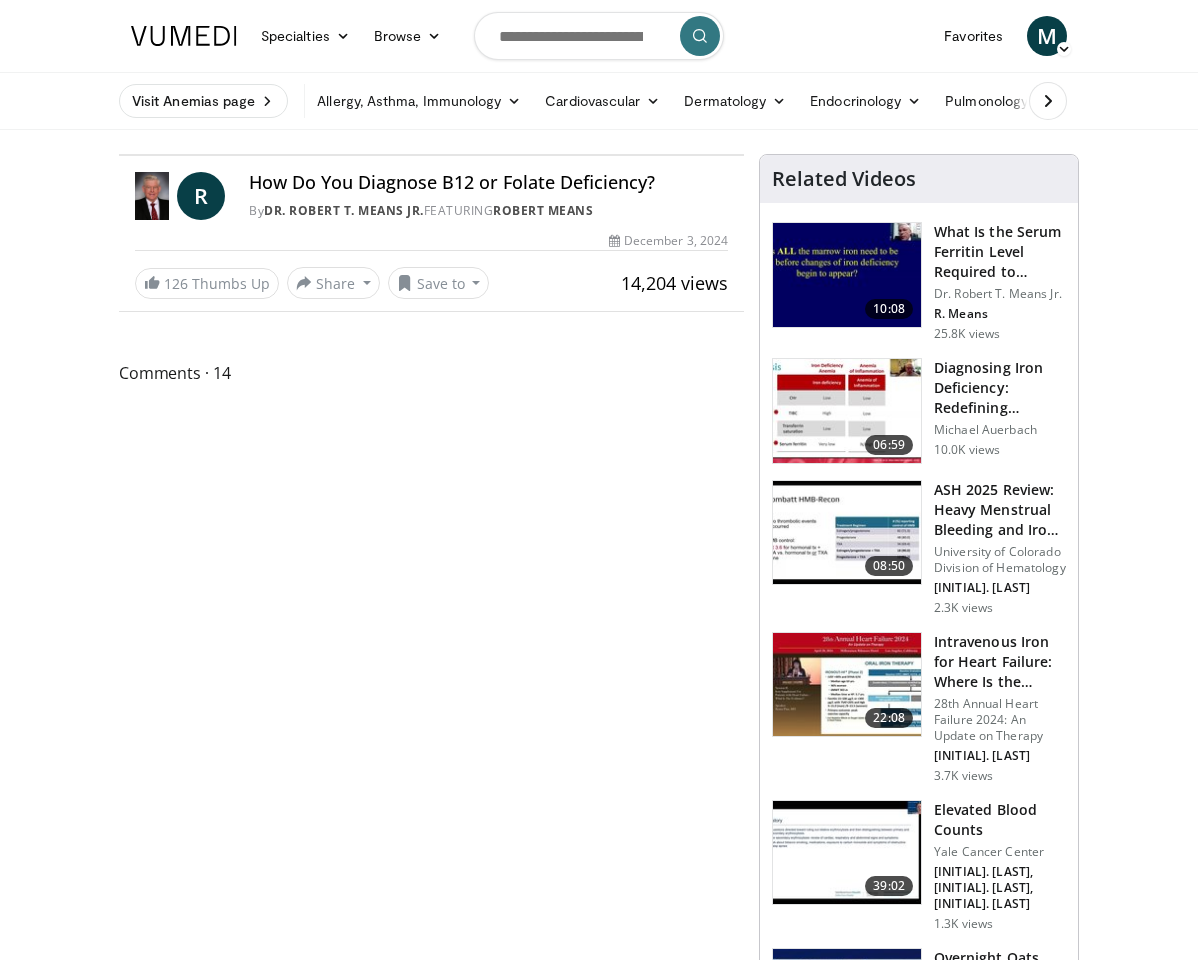 scroll, scrollTop: 0, scrollLeft: 0, axis: both 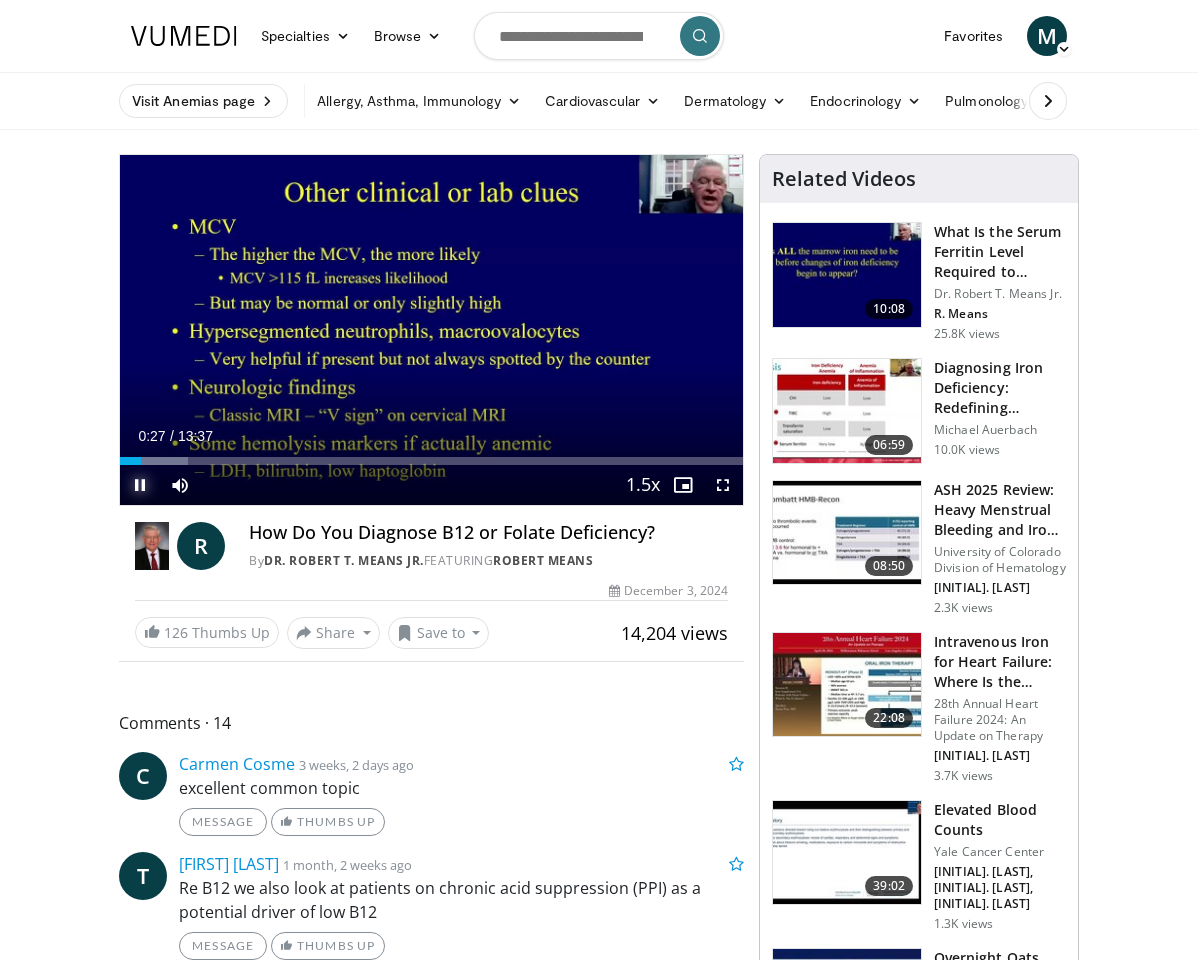 click at bounding box center [140, 485] 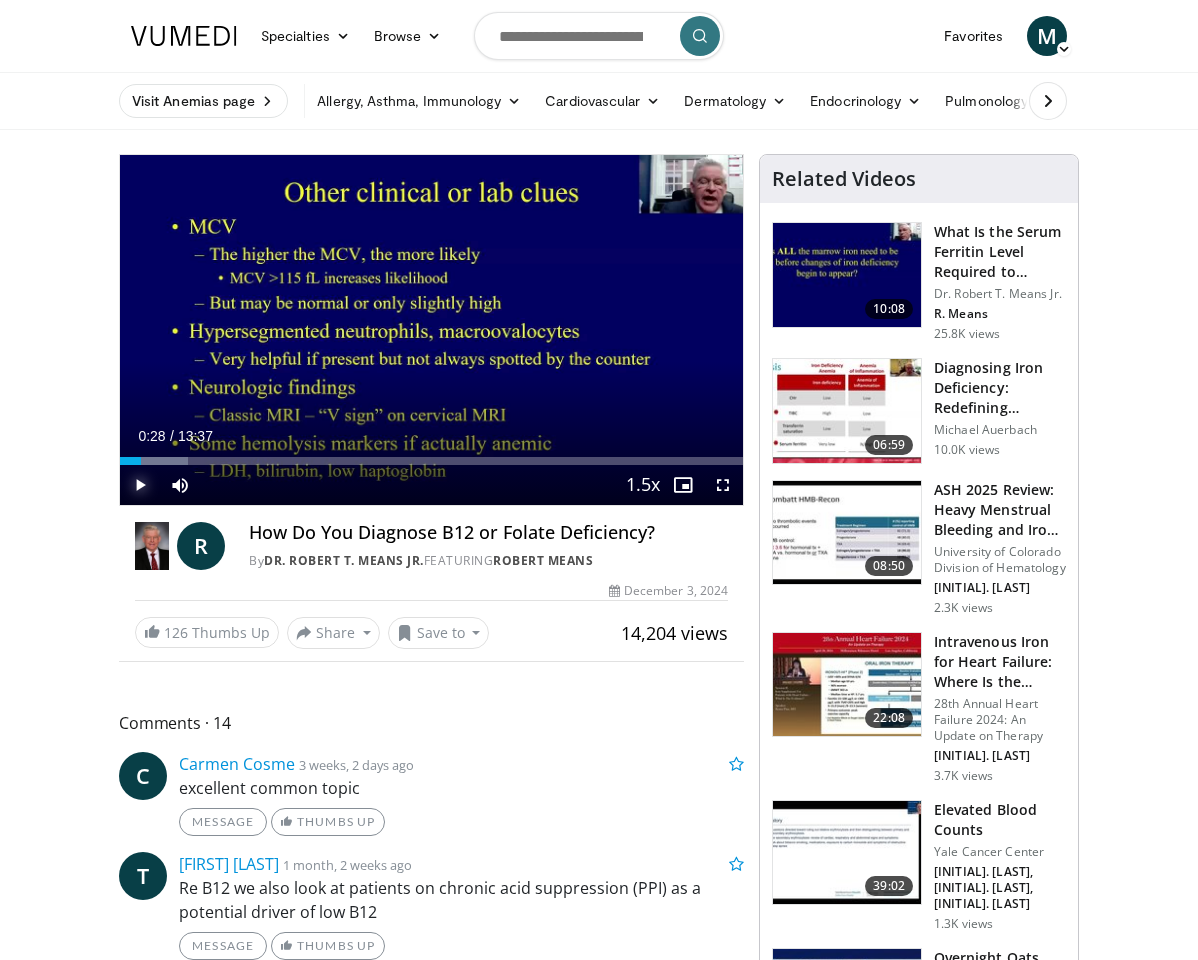 click at bounding box center (140, 485) 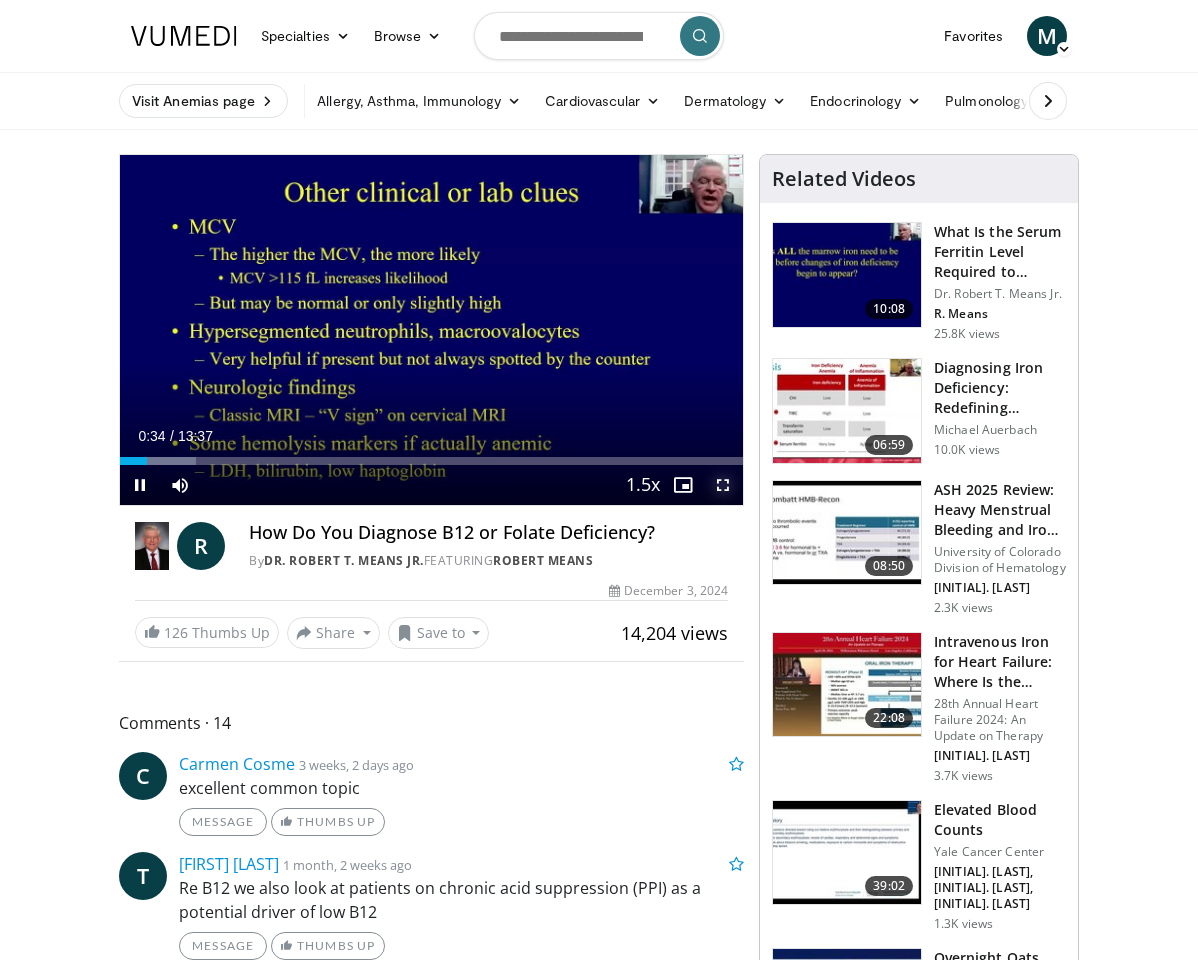 click at bounding box center [723, 485] 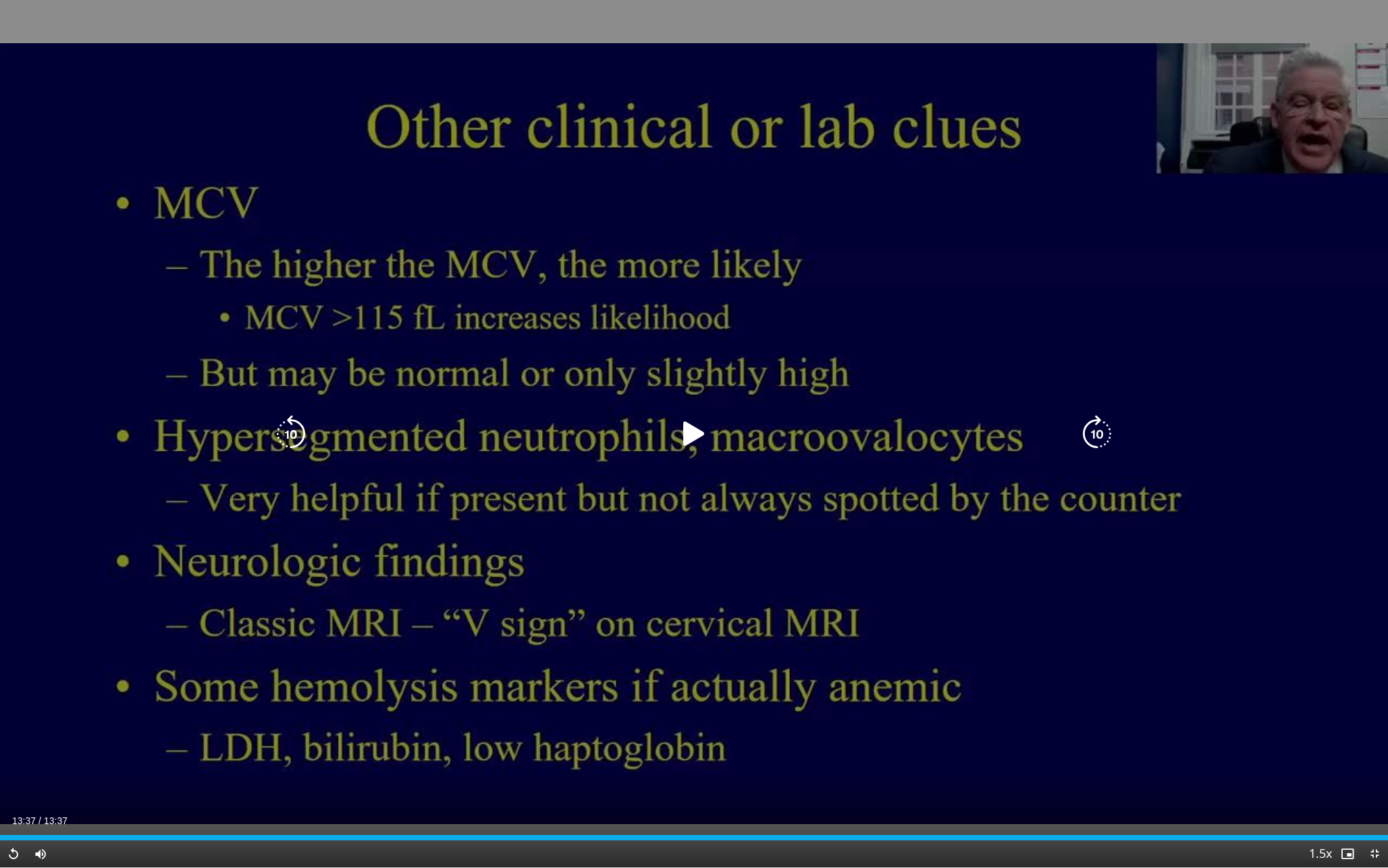 click at bounding box center (694, 434) 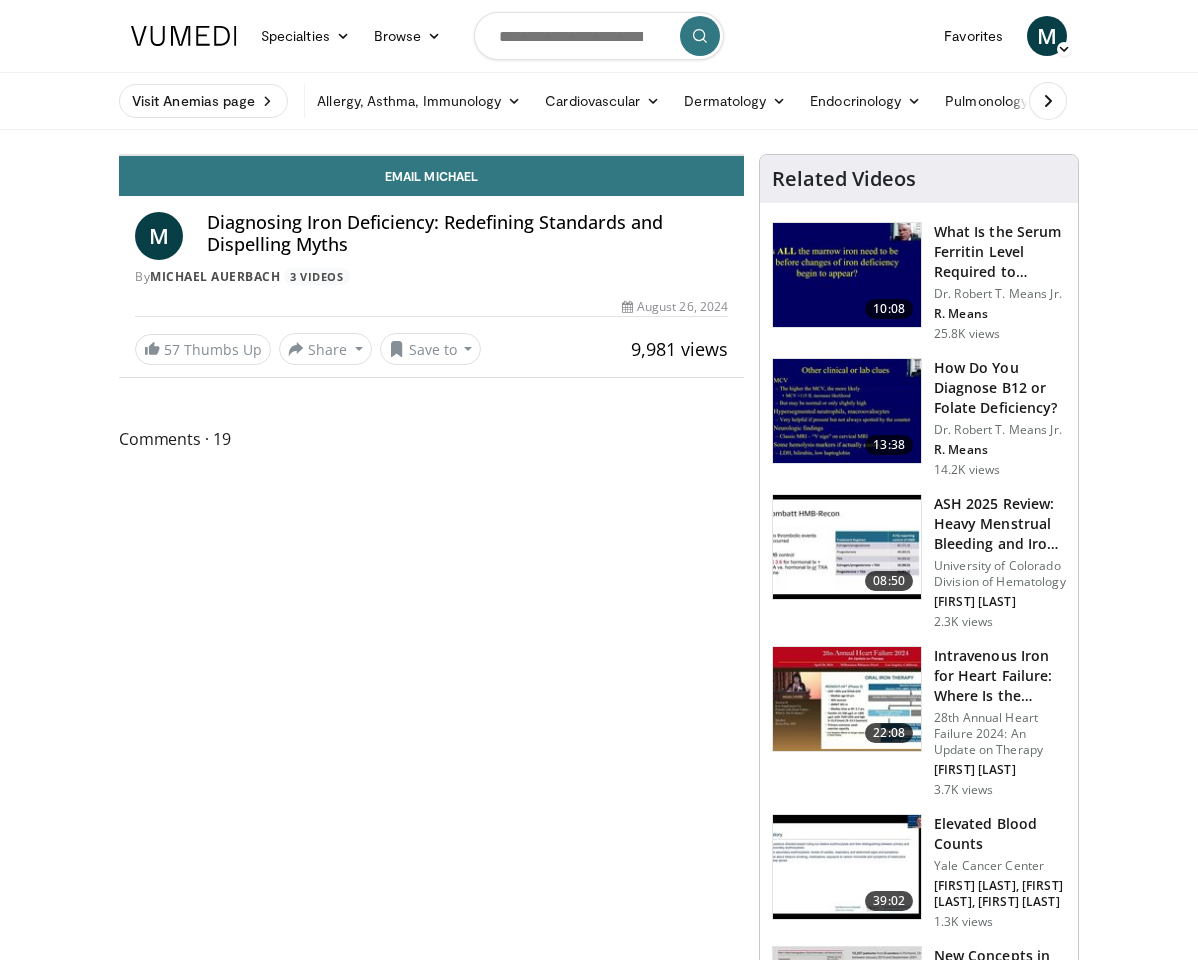 scroll, scrollTop: 0, scrollLeft: 0, axis: both 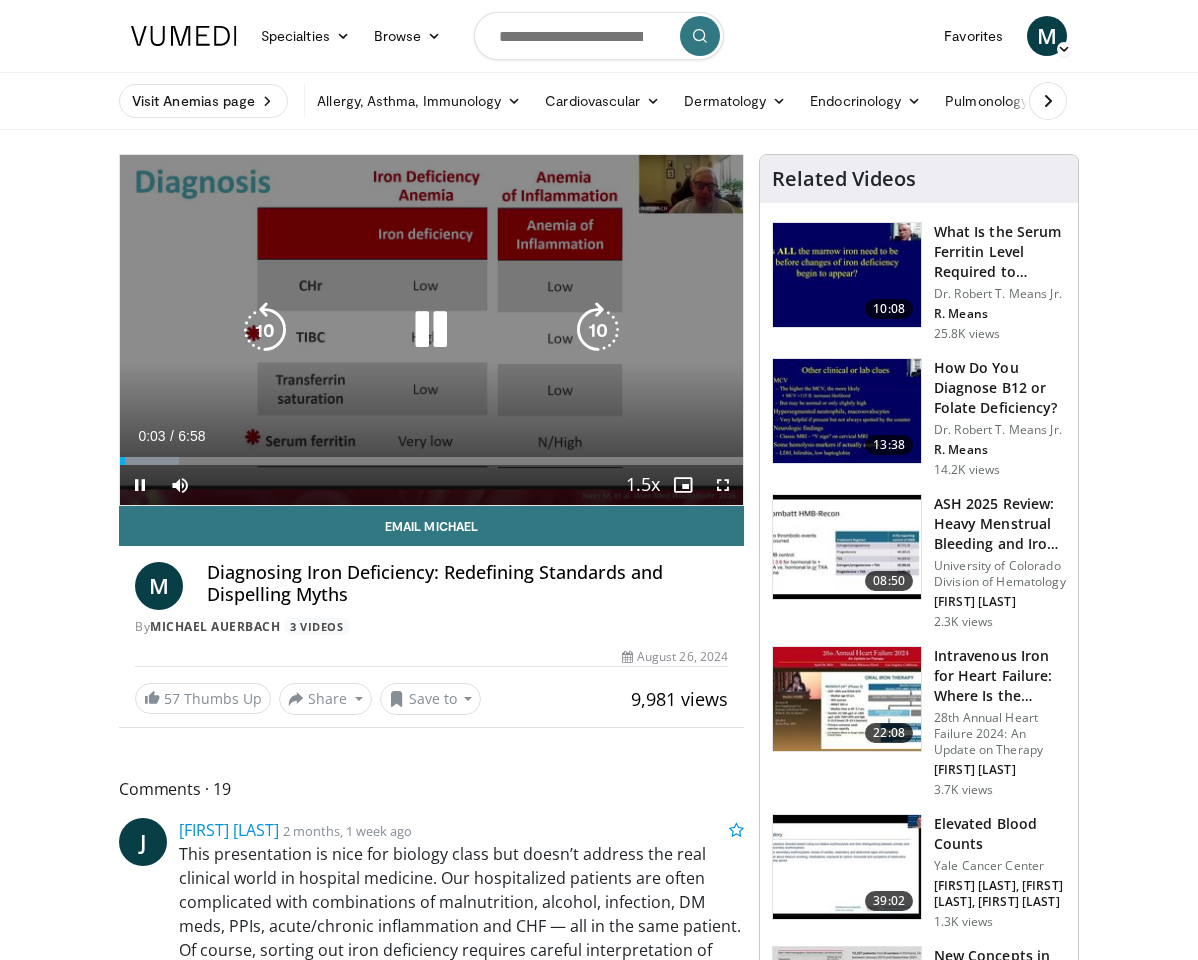 click at bounding box center (431, 330) 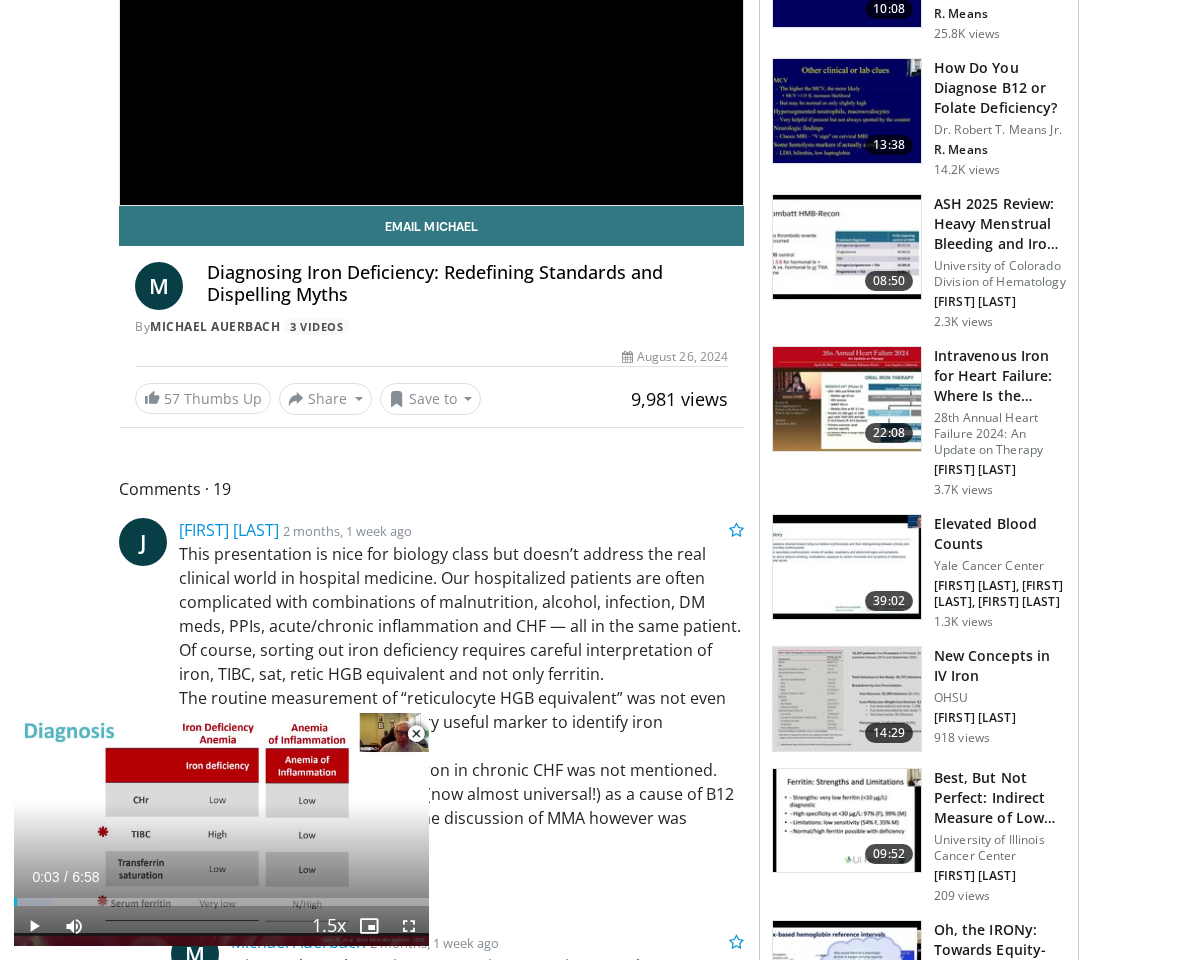 scroll, scrollTop: 301, scrollLeft: 0, axis: vertical 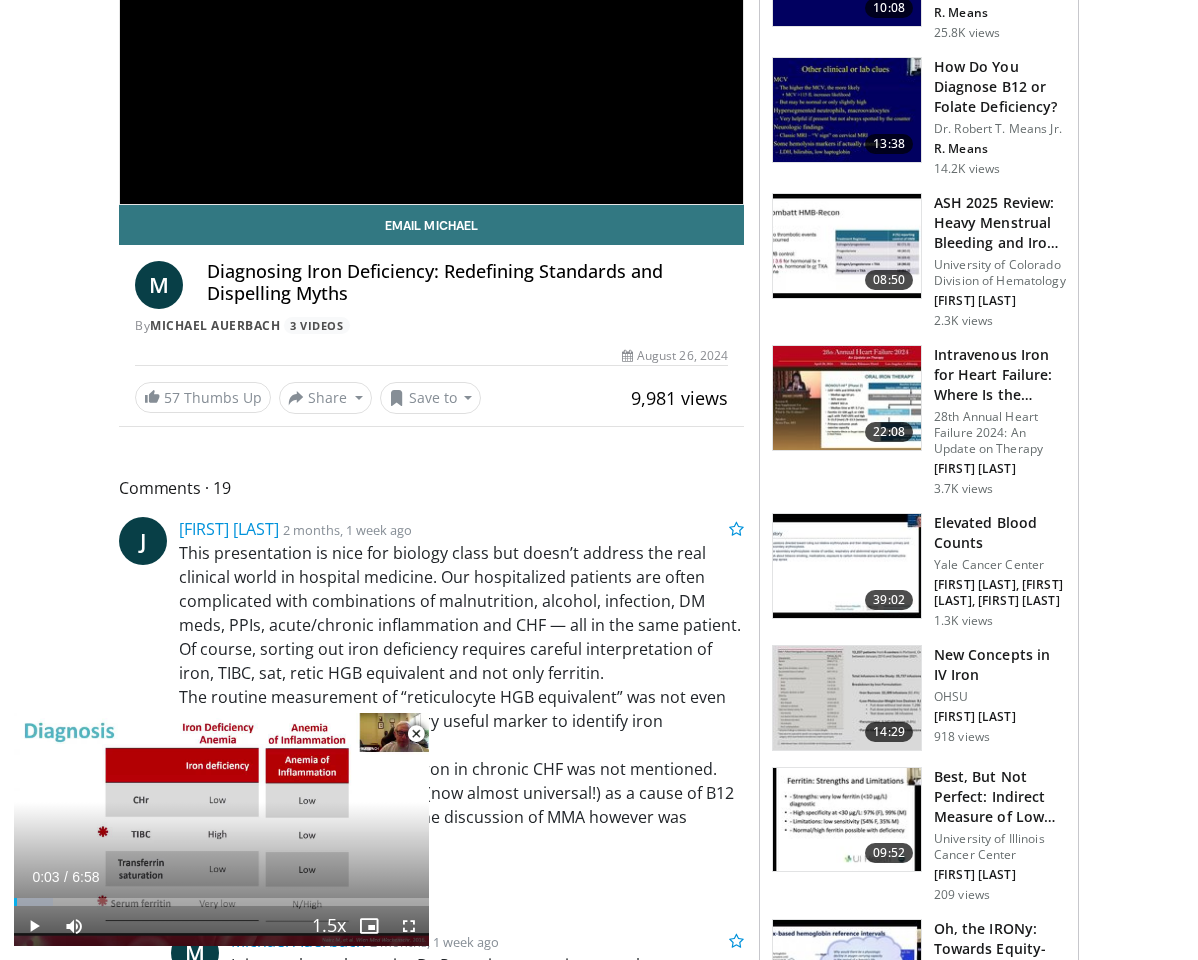 click at bounding box center (416, 734) 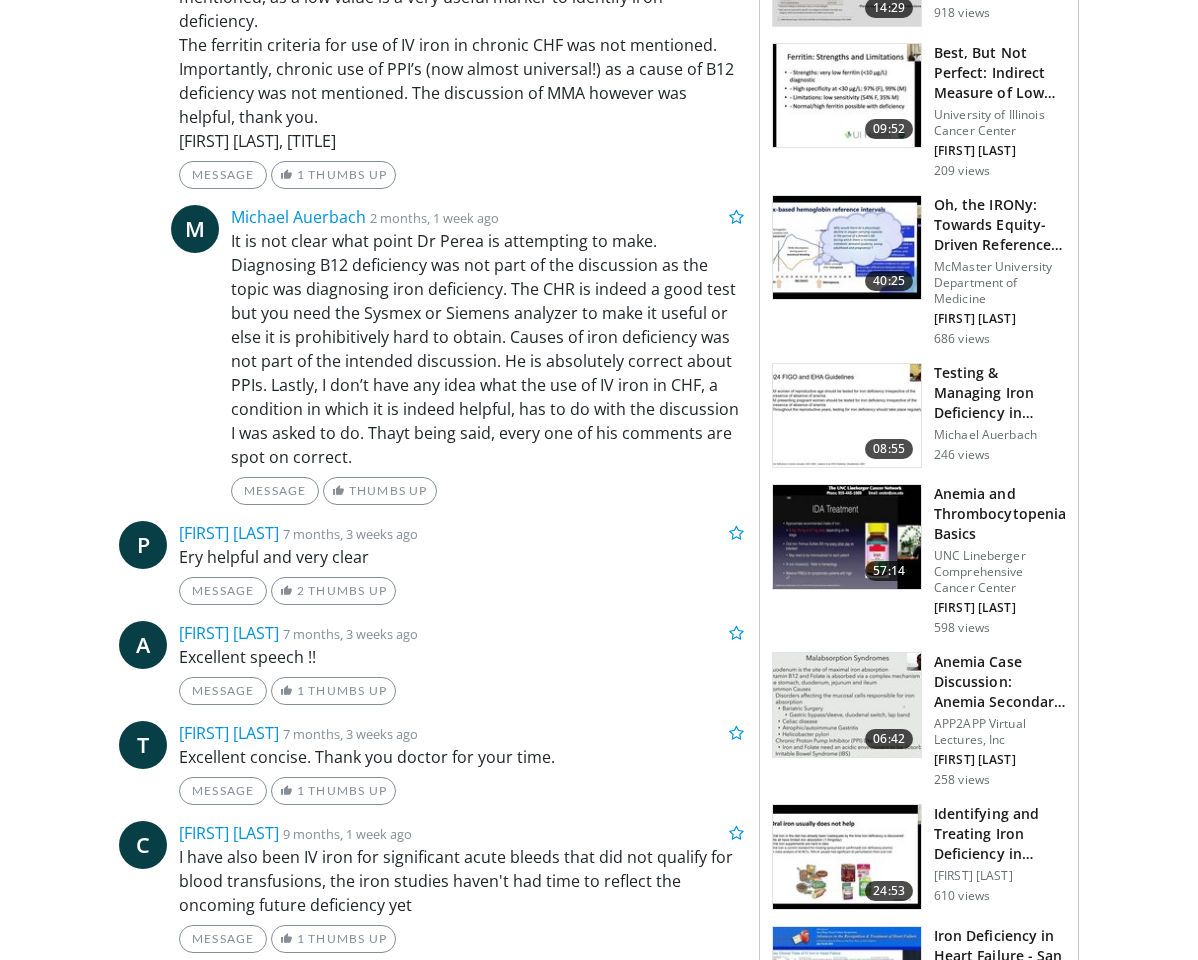 scroll, scrollTop: 1026, scrollLeft: 0, axis: vertical 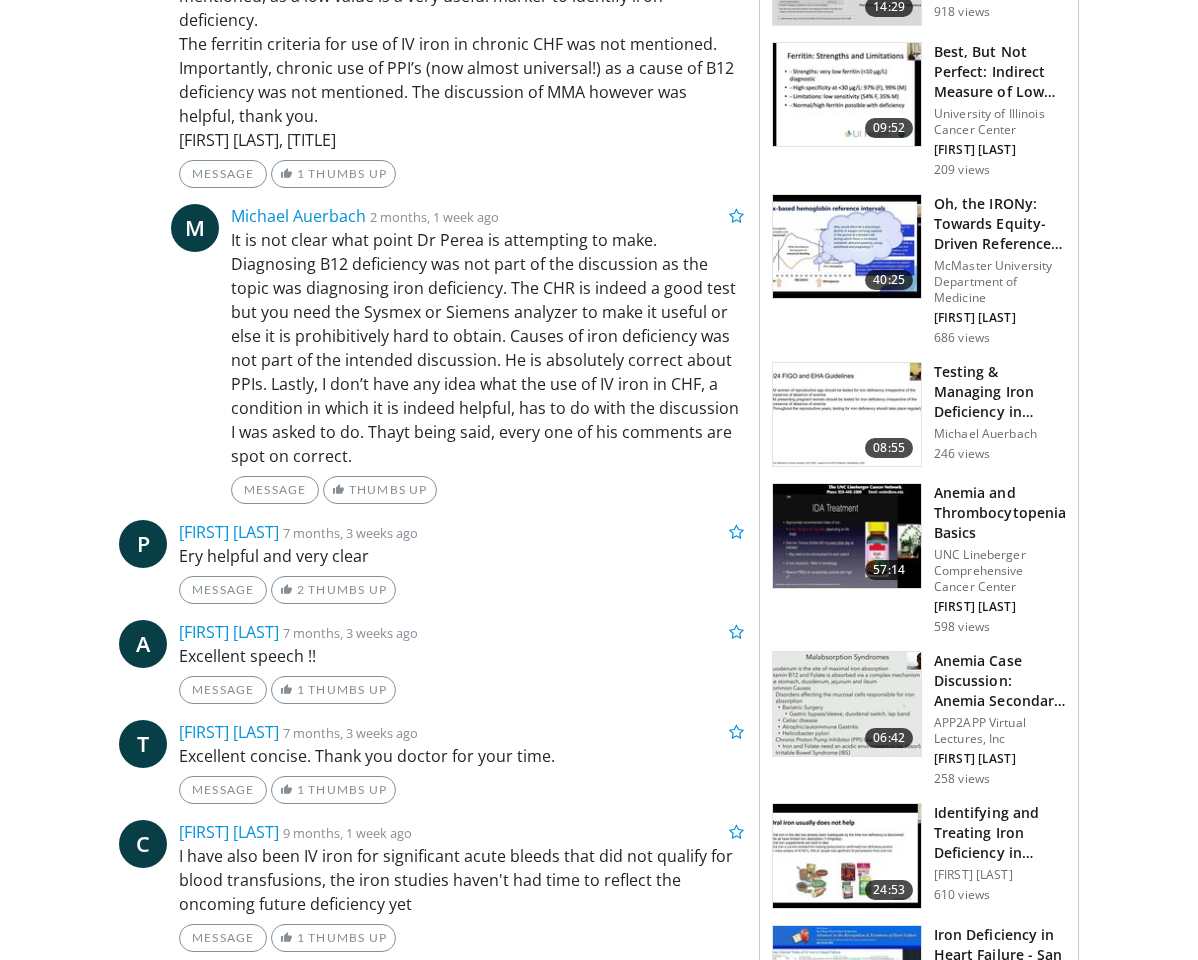 click at bounding box center [847, 415] 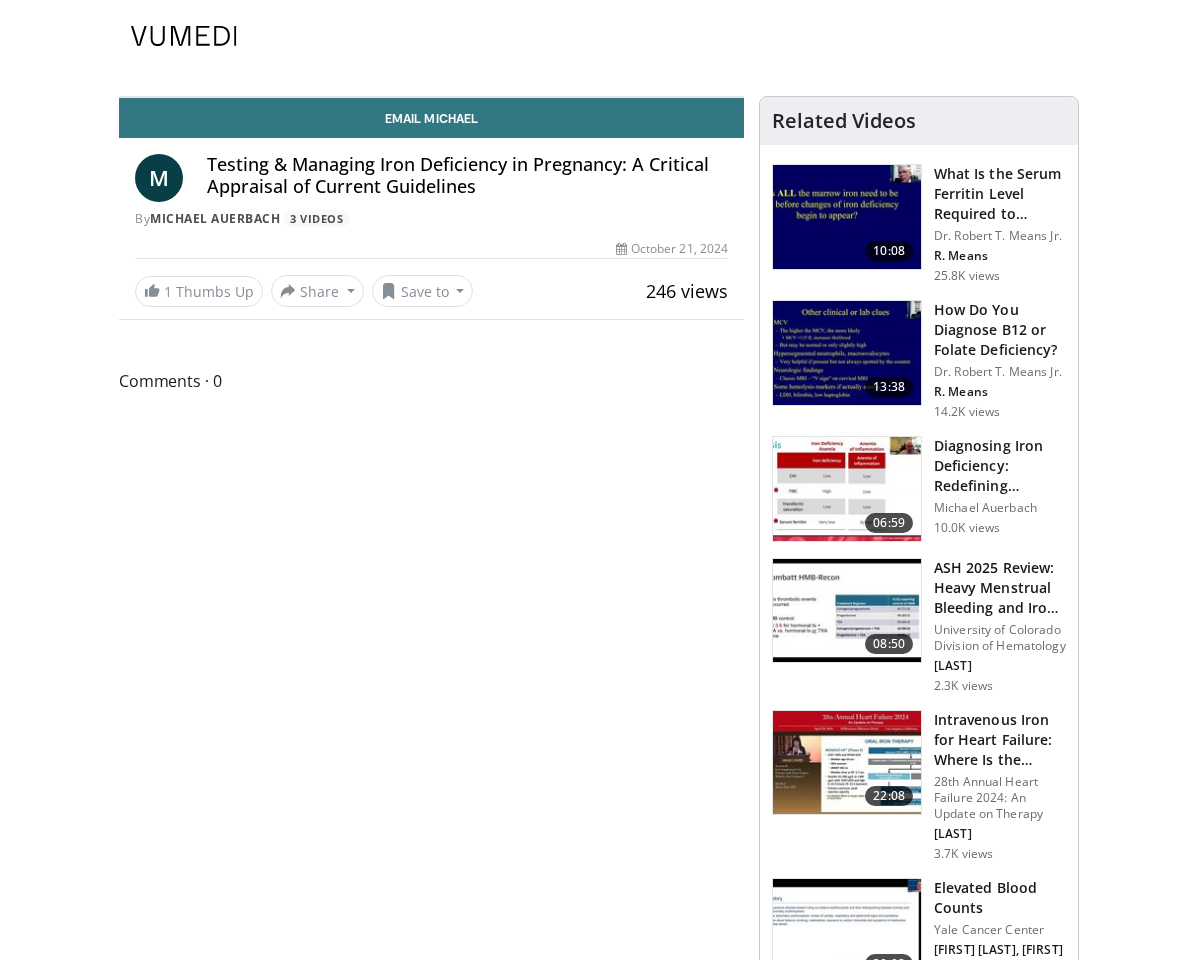 scroll, scrollTop: 0, scrollLeft: 0, axis: both 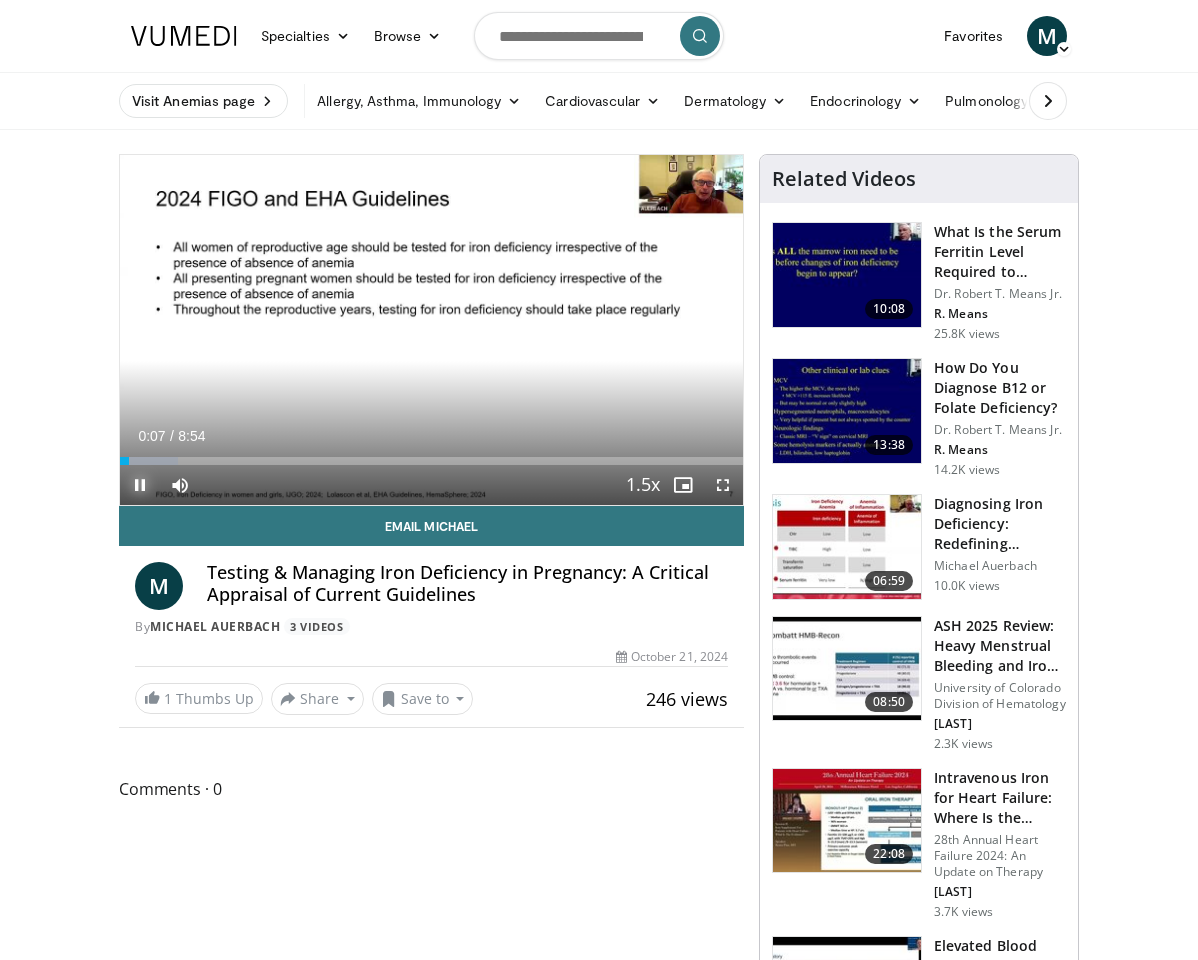 click at bounding box center (140, 485) 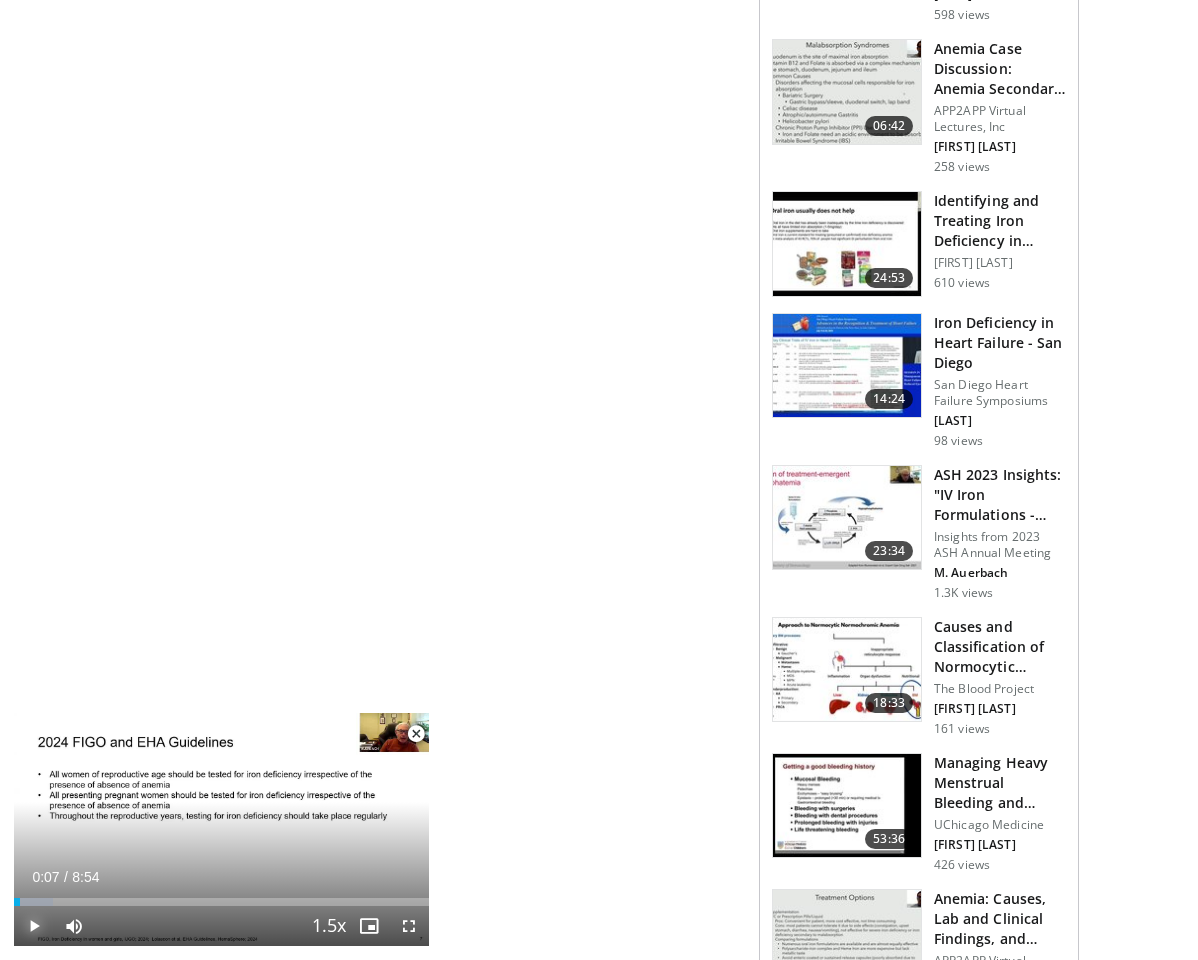 scroll, scrollTop: 1770, scrollLeft: 0, axis: vertical 